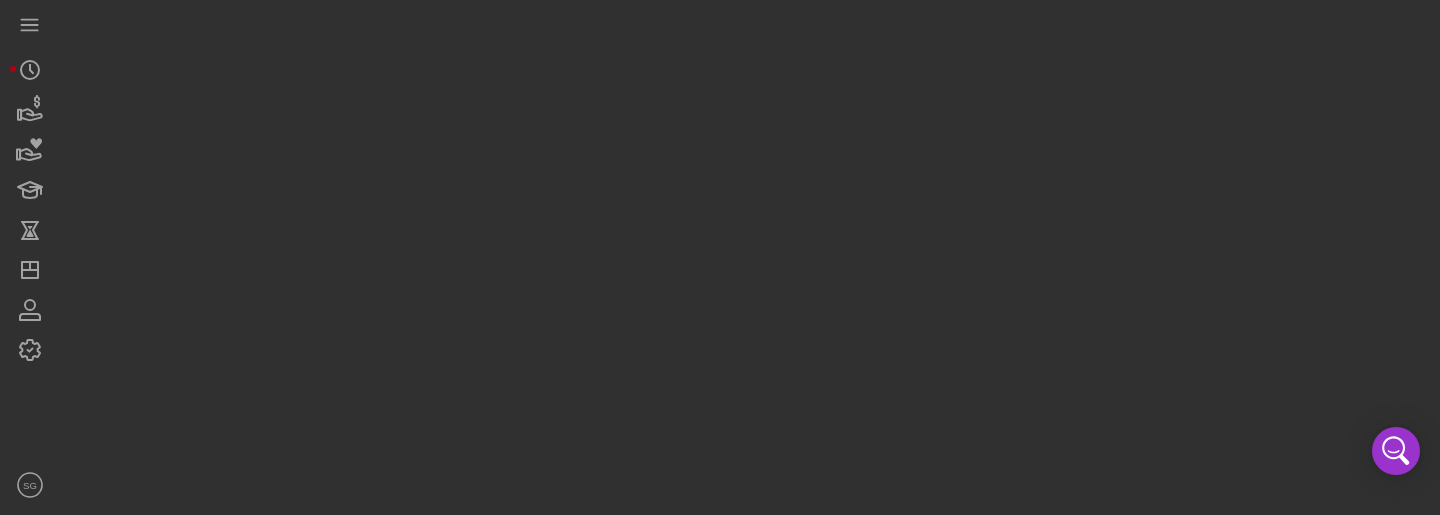 scroll, scrollTop: 0, scrollLeft: 0, axis: both 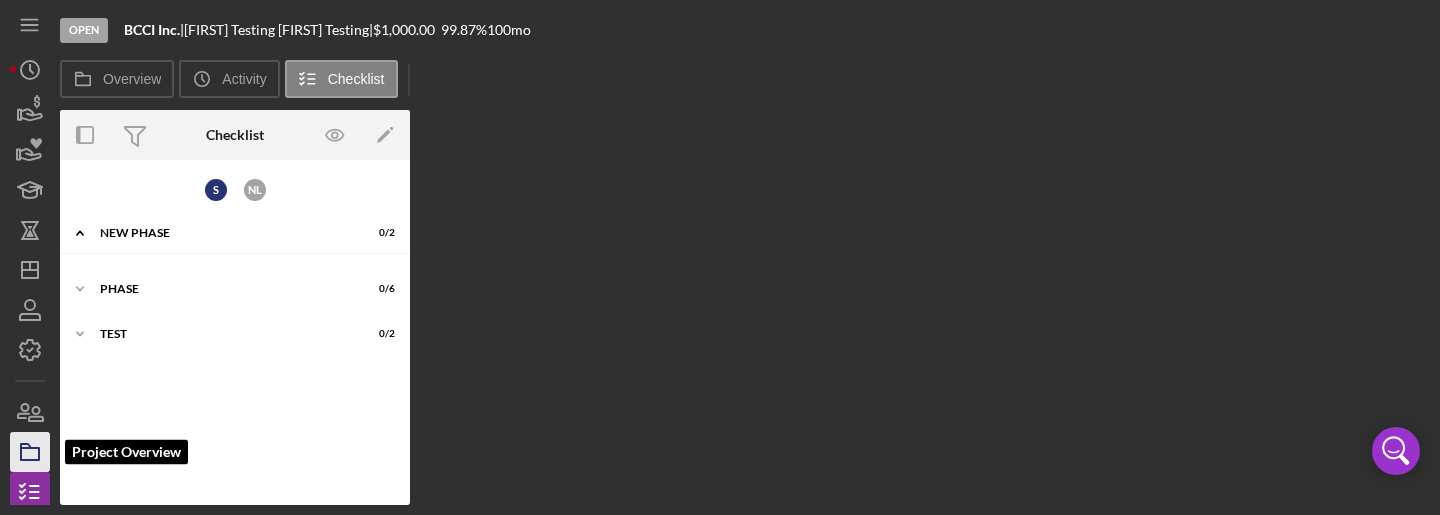 click 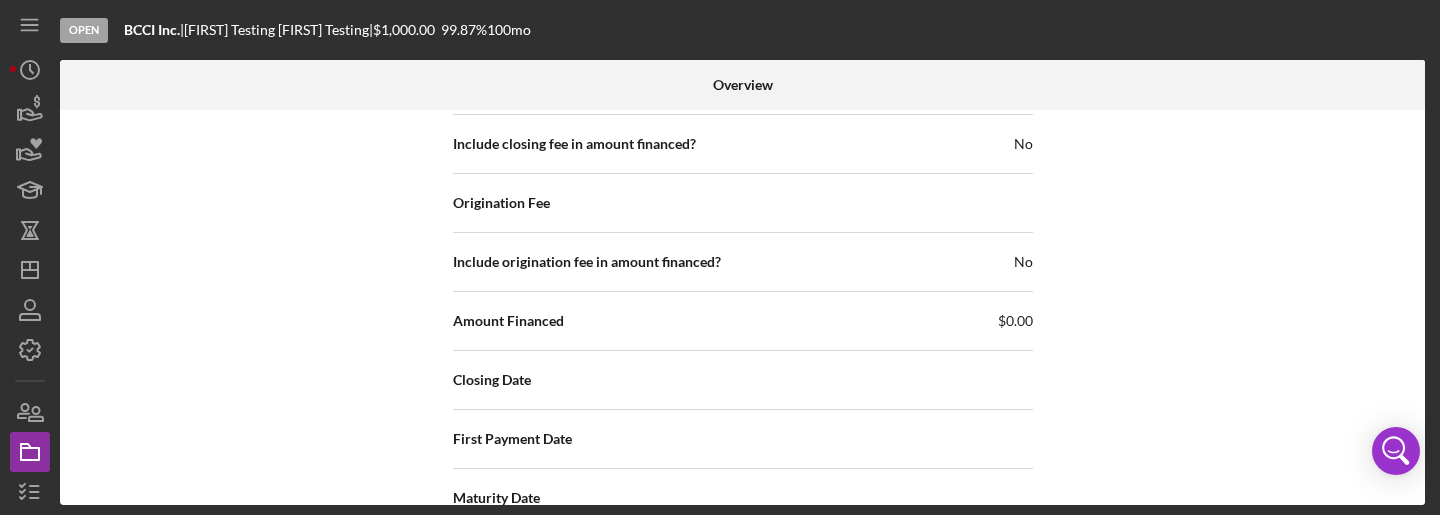 scroll, scrollTop: 2407, scrollLeft: 0, axis: vertical 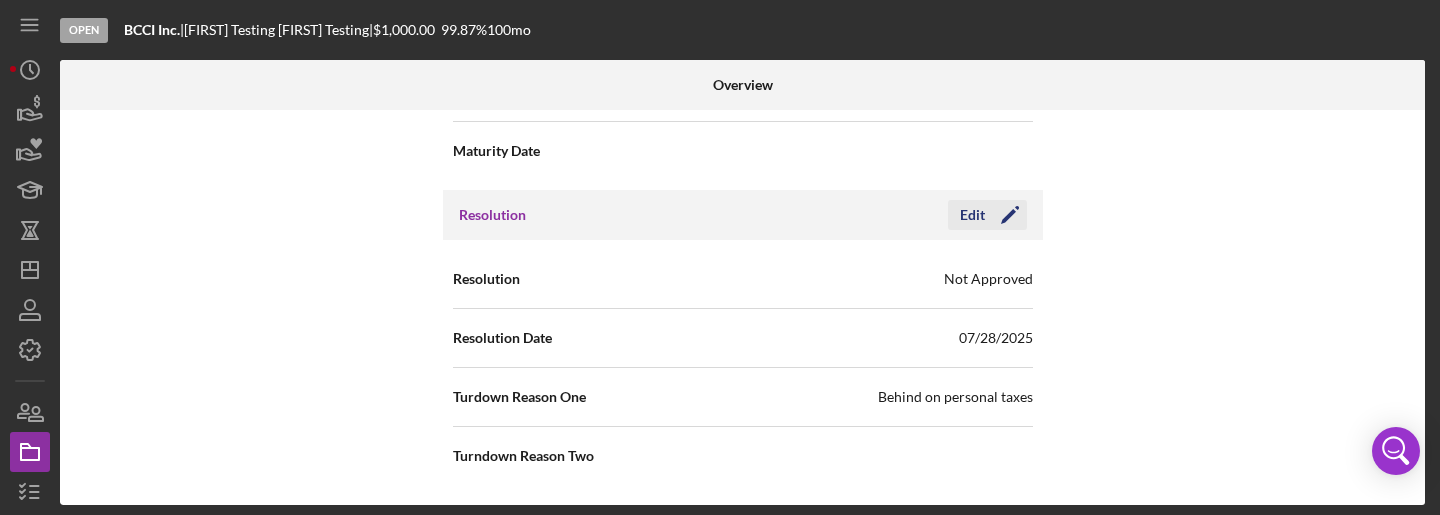 click on "Icon/Edit" 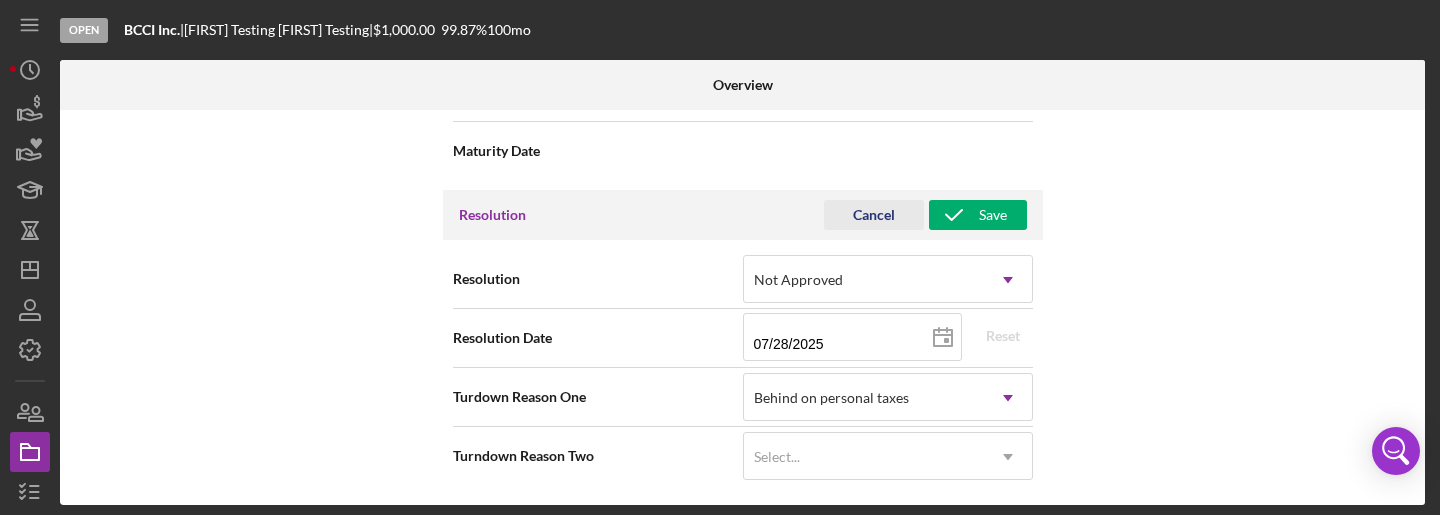 click on "Cancel" at bounding box center (874, 215) 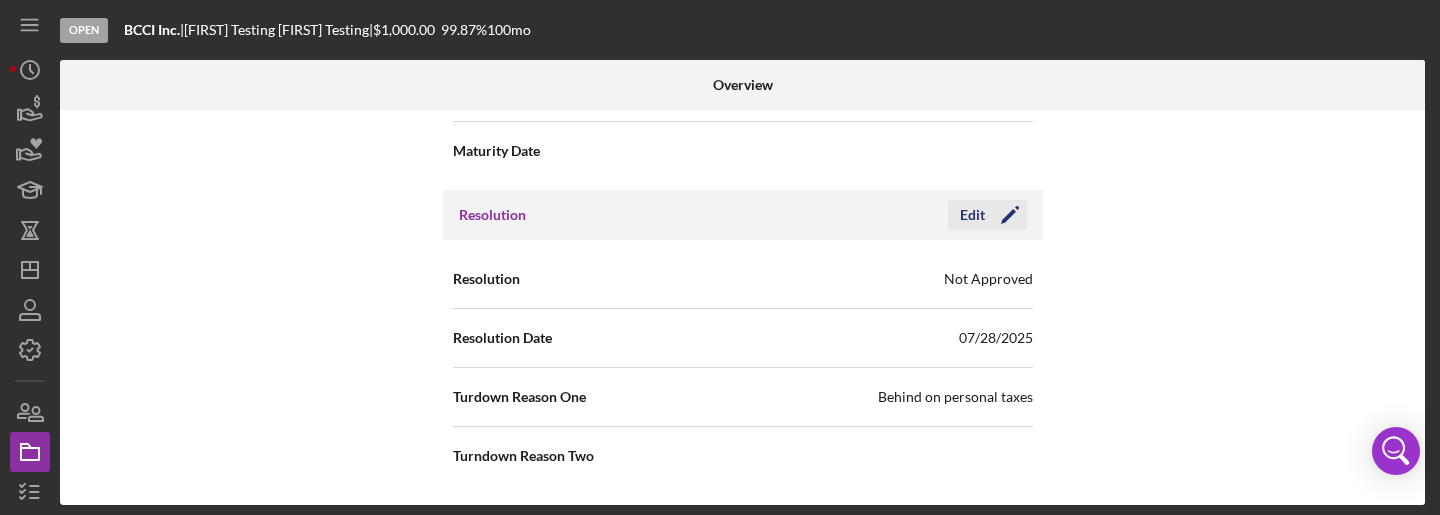 click on "Edit" at bounding box center (972, 215) 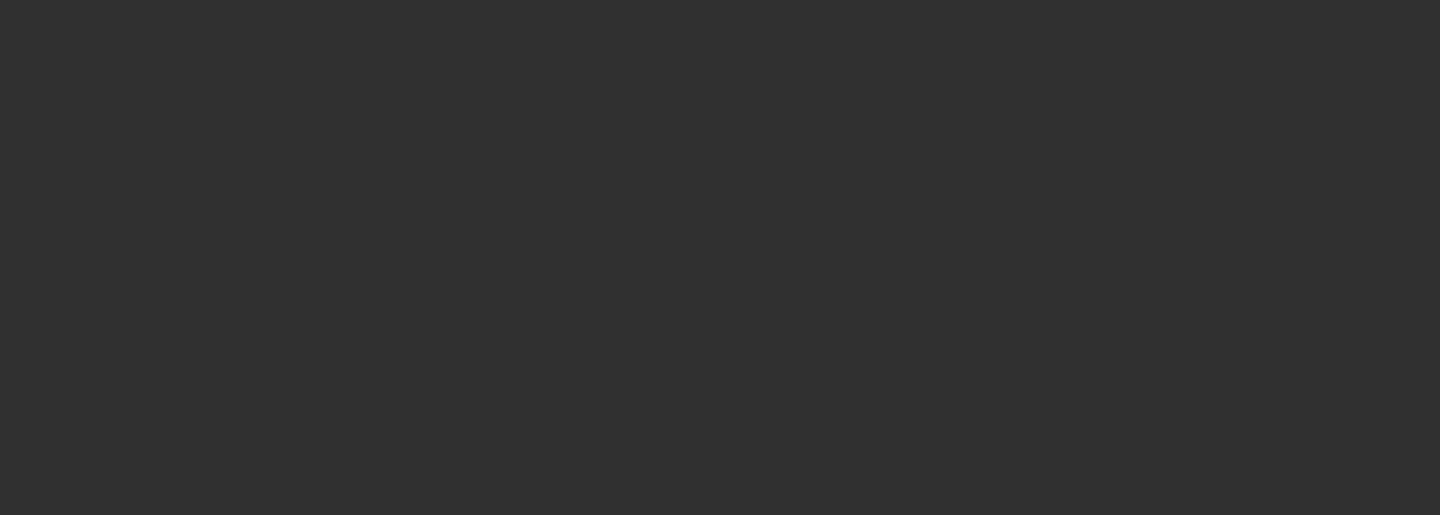 scroll, scrollTop: 0, scrollLeft: 0, axis: both 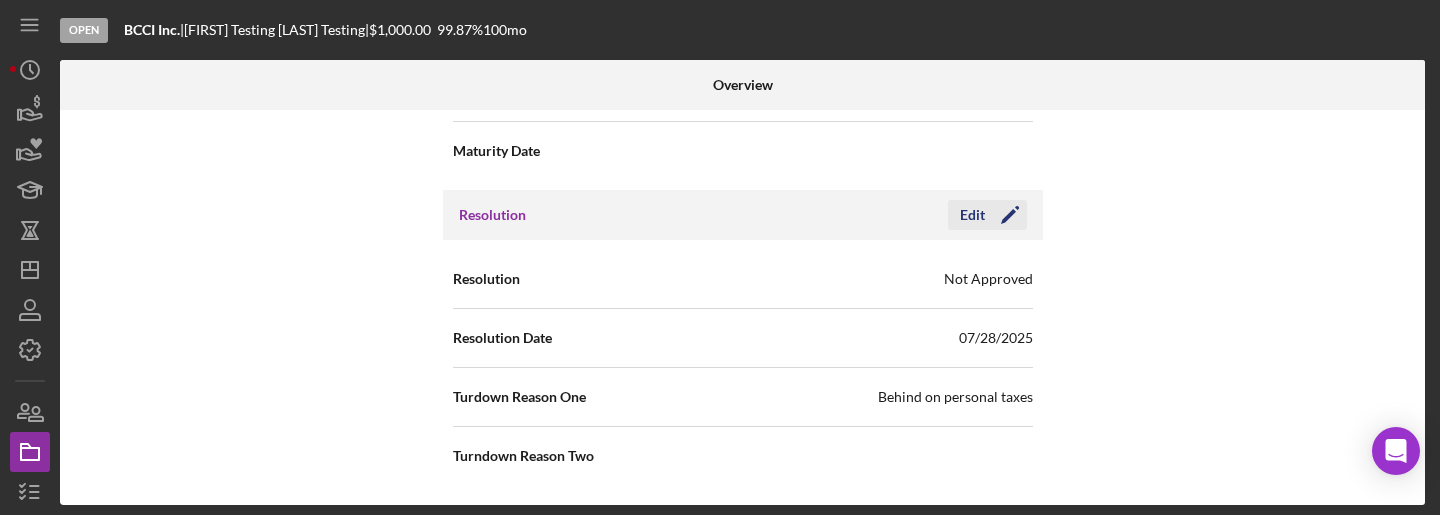 click on "Edit" at bounding box center (972, 215) 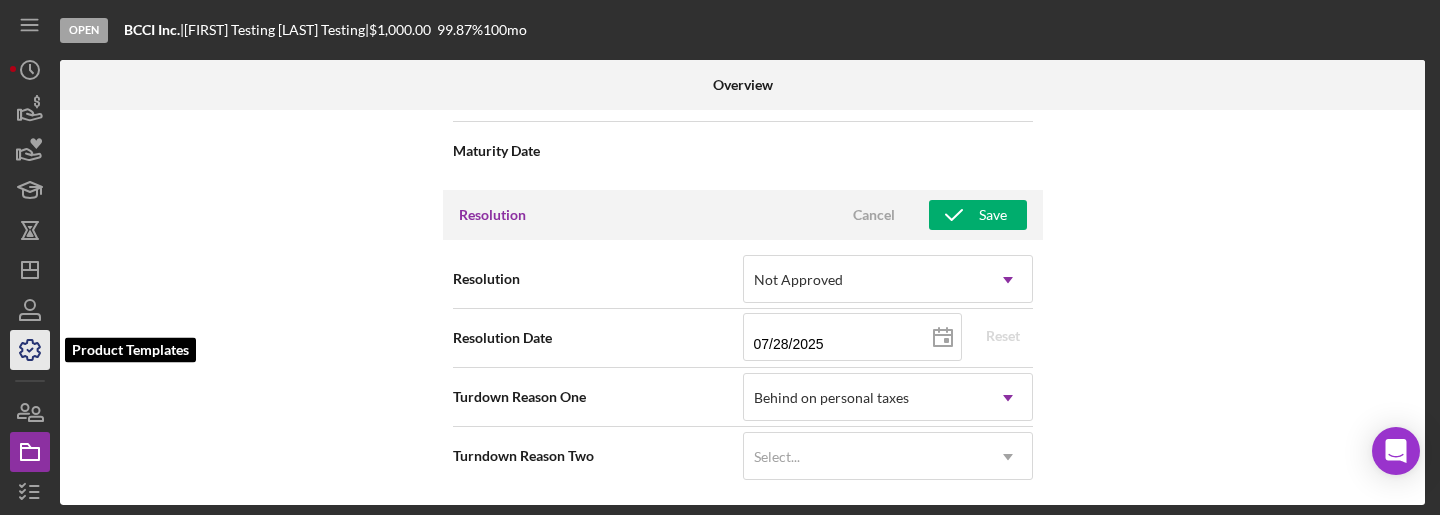 scroll, scrollTop: 167, scrollLeft: 0, axis: vertical 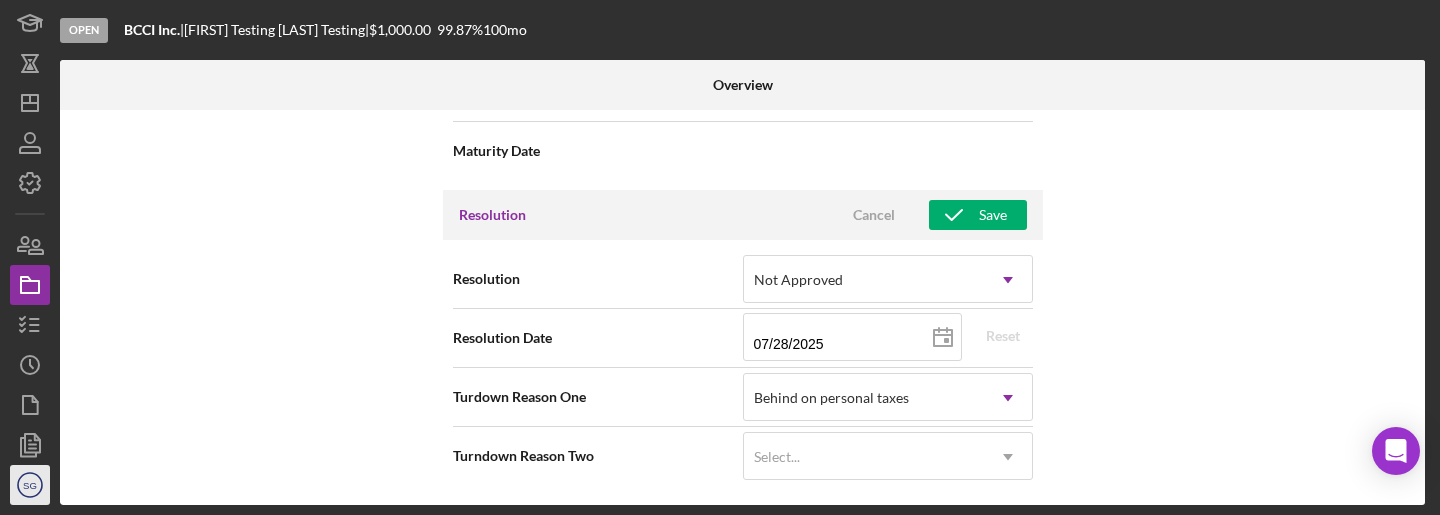 click on "SG" 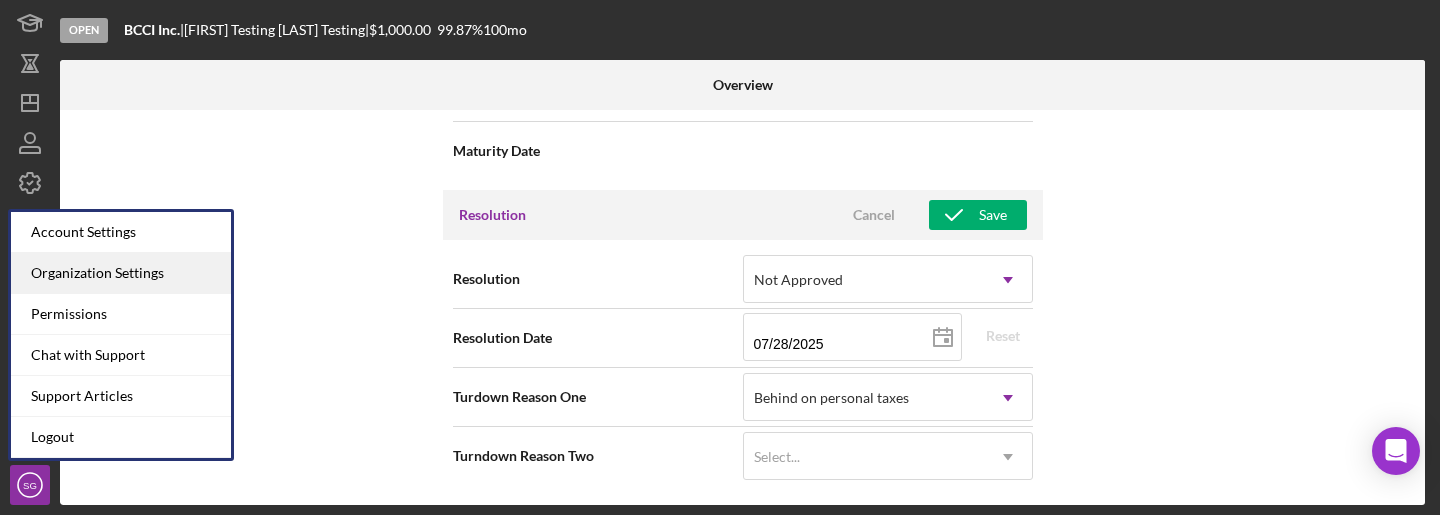 click on "Organization Settings" at bounding box center [121, 273] 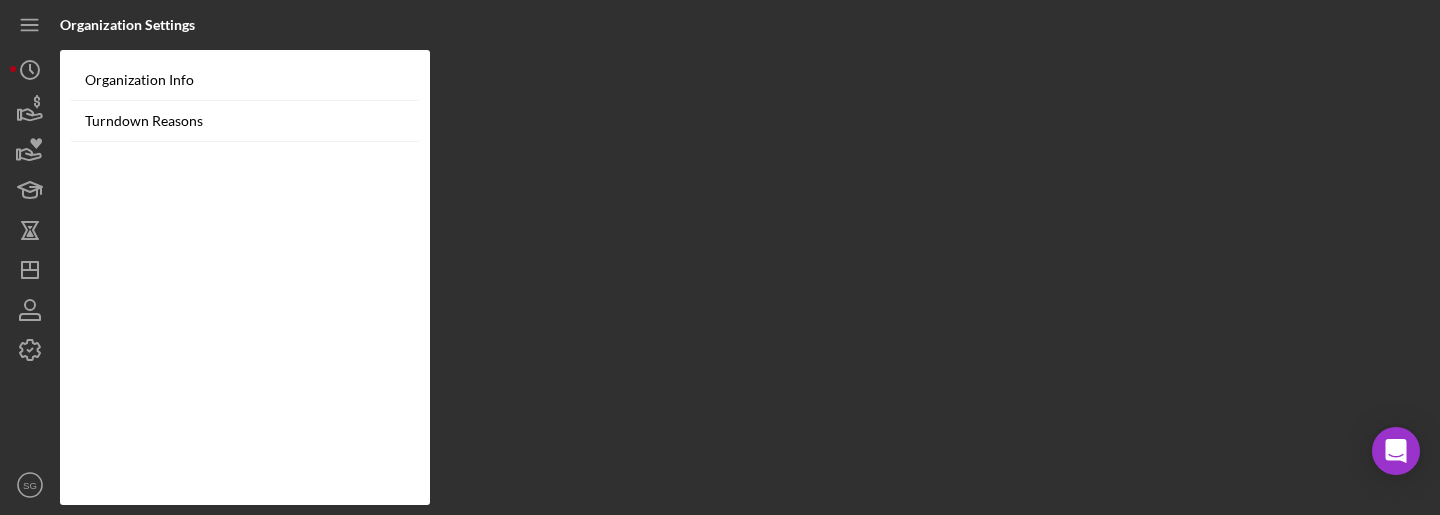 scroll, scrollTop: 0, scrollLeft: 0, axis: both 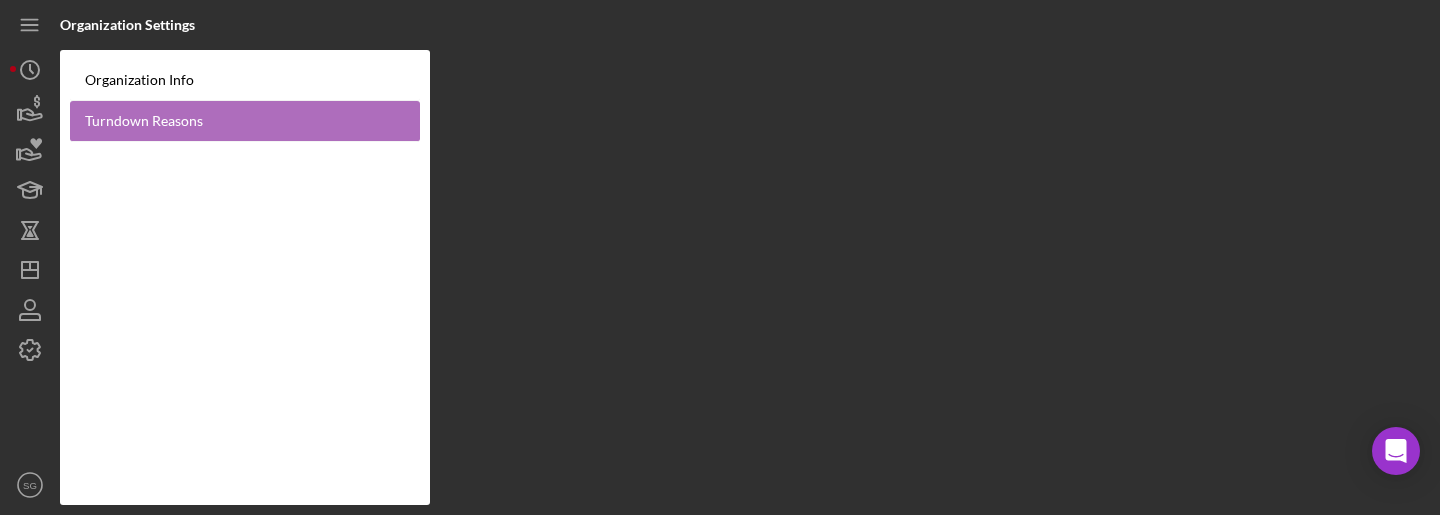 click on "Turndown Reasons" at bounding box center (245, 121) 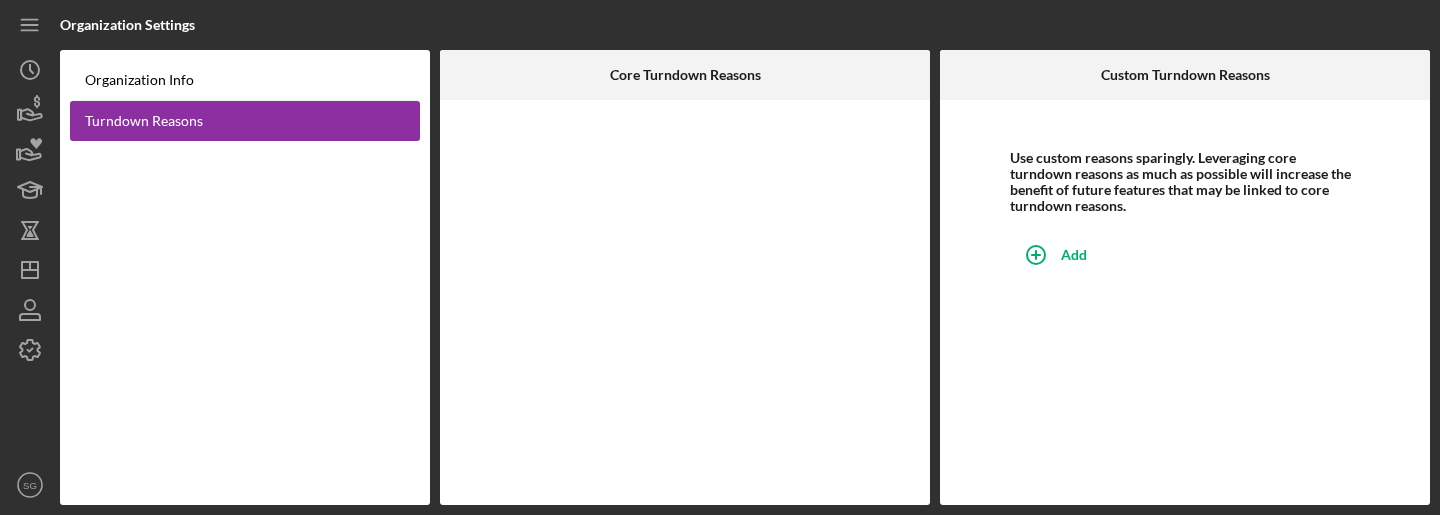 scroll, scrollTop: 0, scrollLeft: 0, axis: both 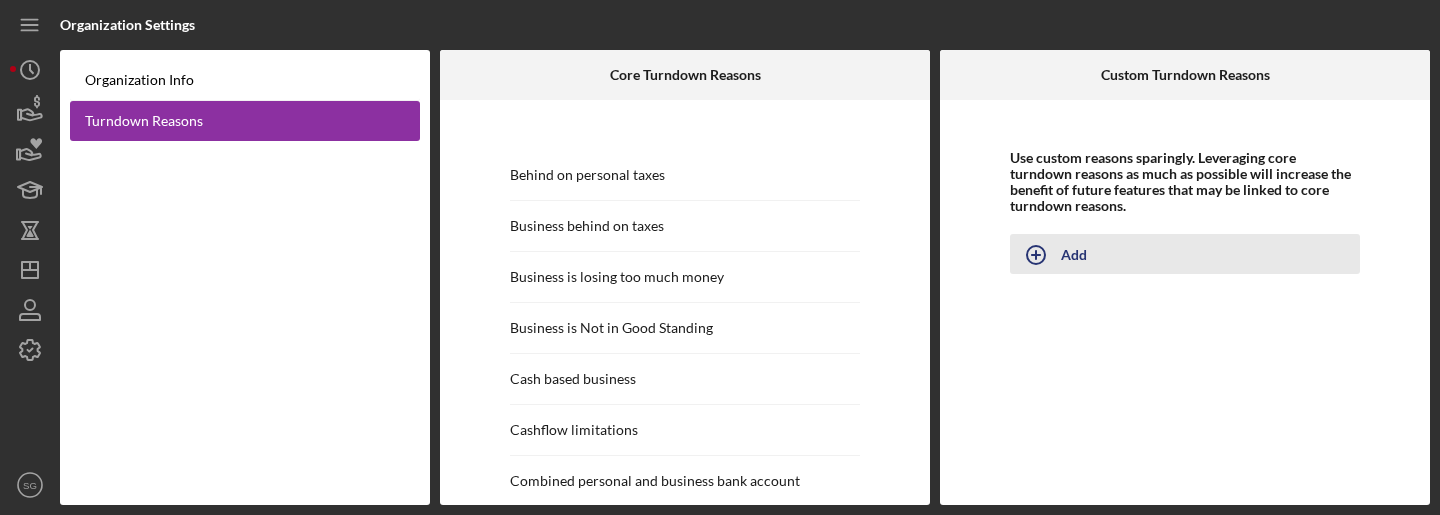 click on "Add" at bounding box center [1185, 254] 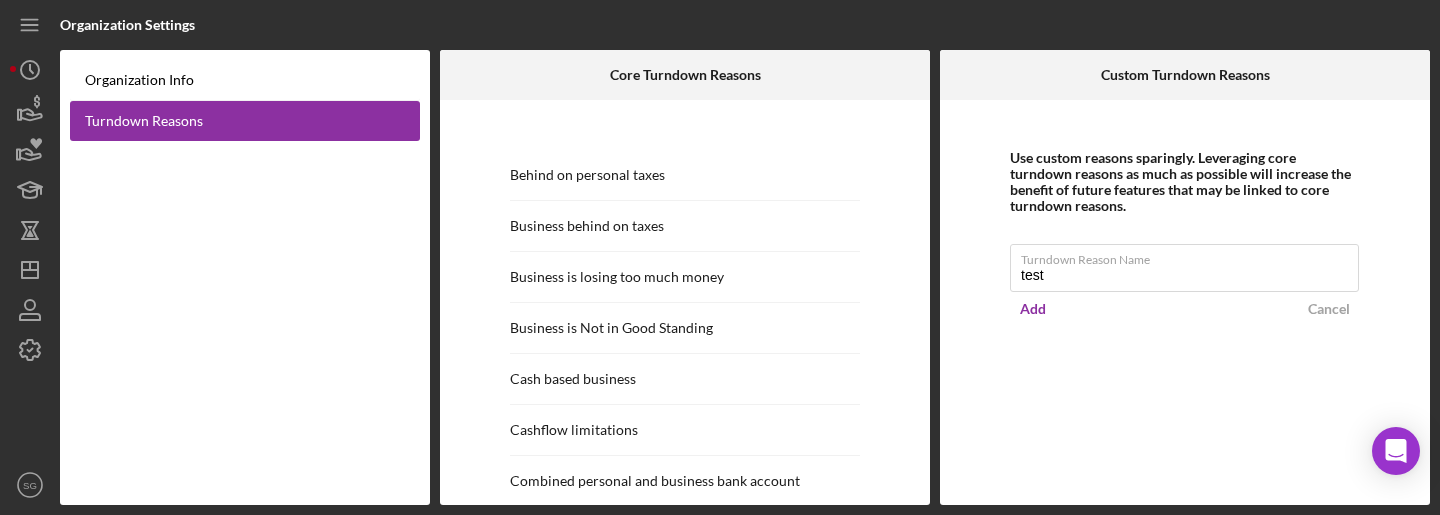 type on "test" 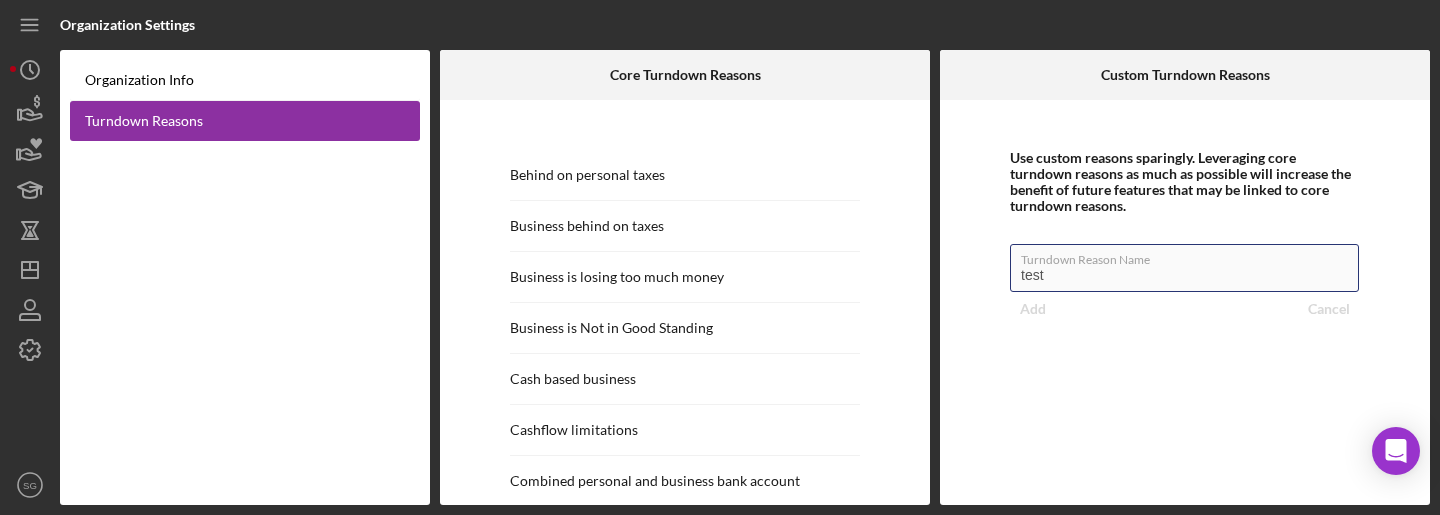type 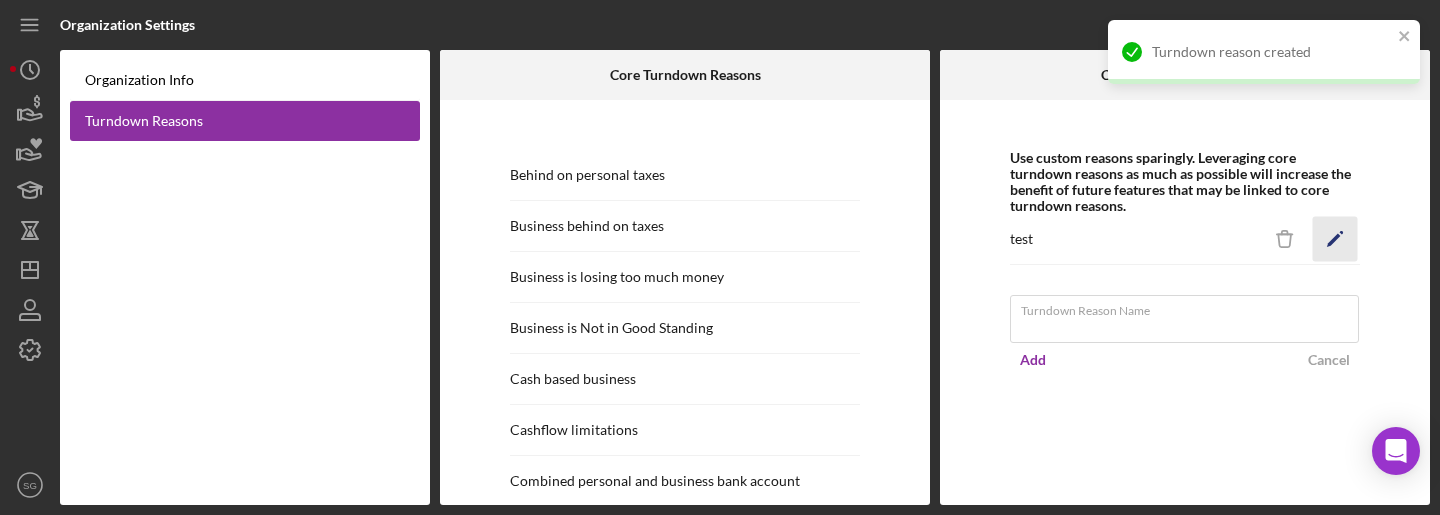 click on "Icon/Edit" 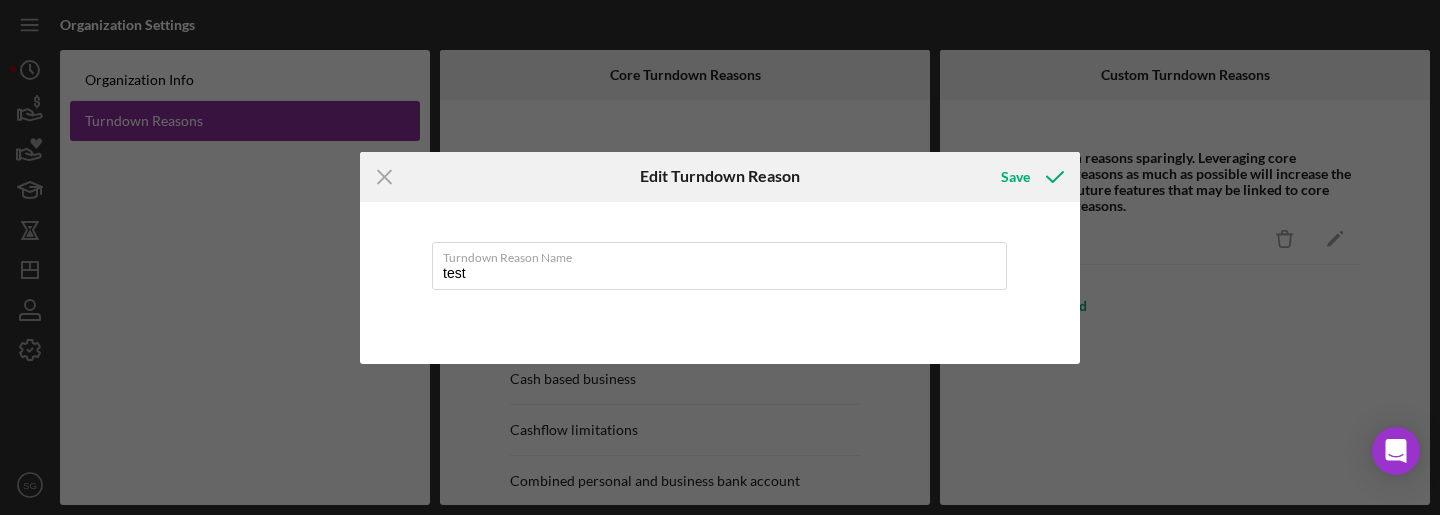 click on "Icon/Menu Close Edit Turndown Reason Save Turndown Reason Name test Cancel Save" at bounding box center (720, 257) 